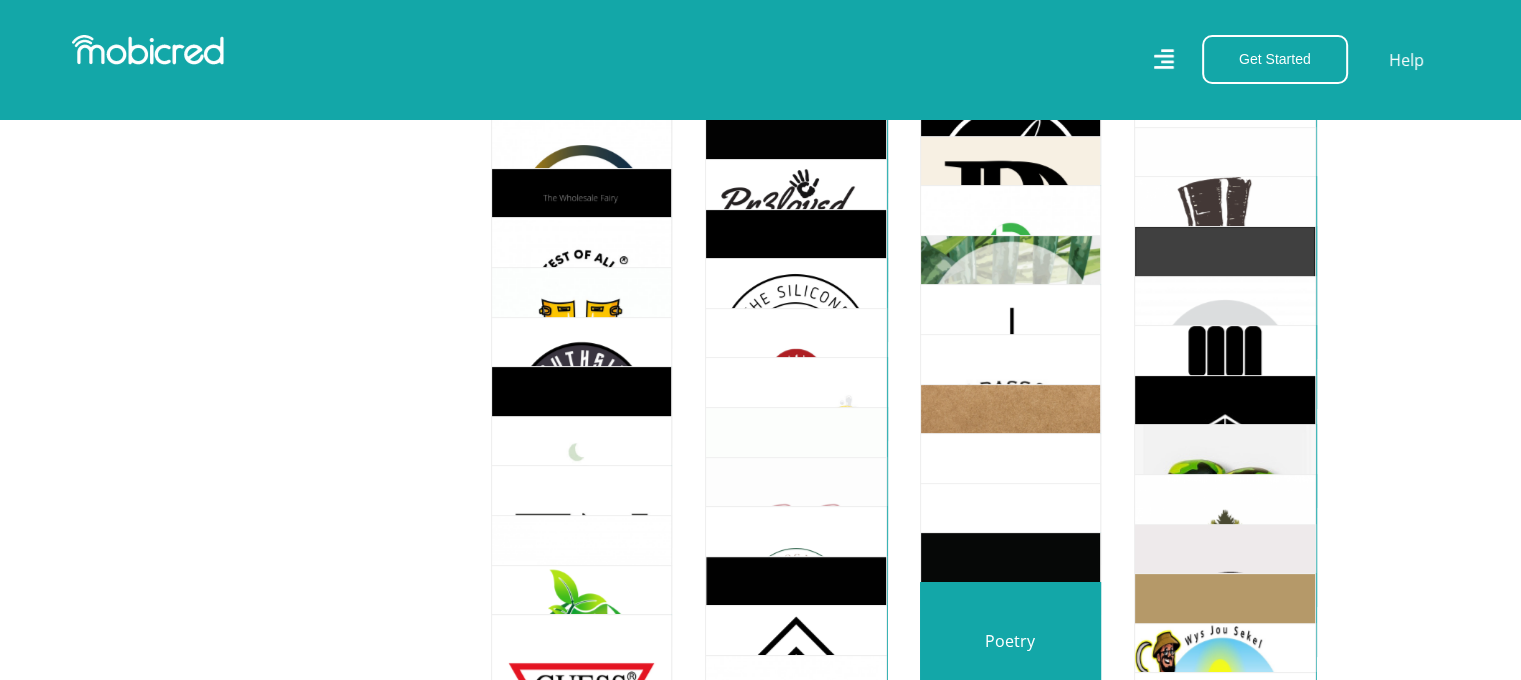 scroll, scrollTop: 7978, scrollLeft: 0, axis: vertical 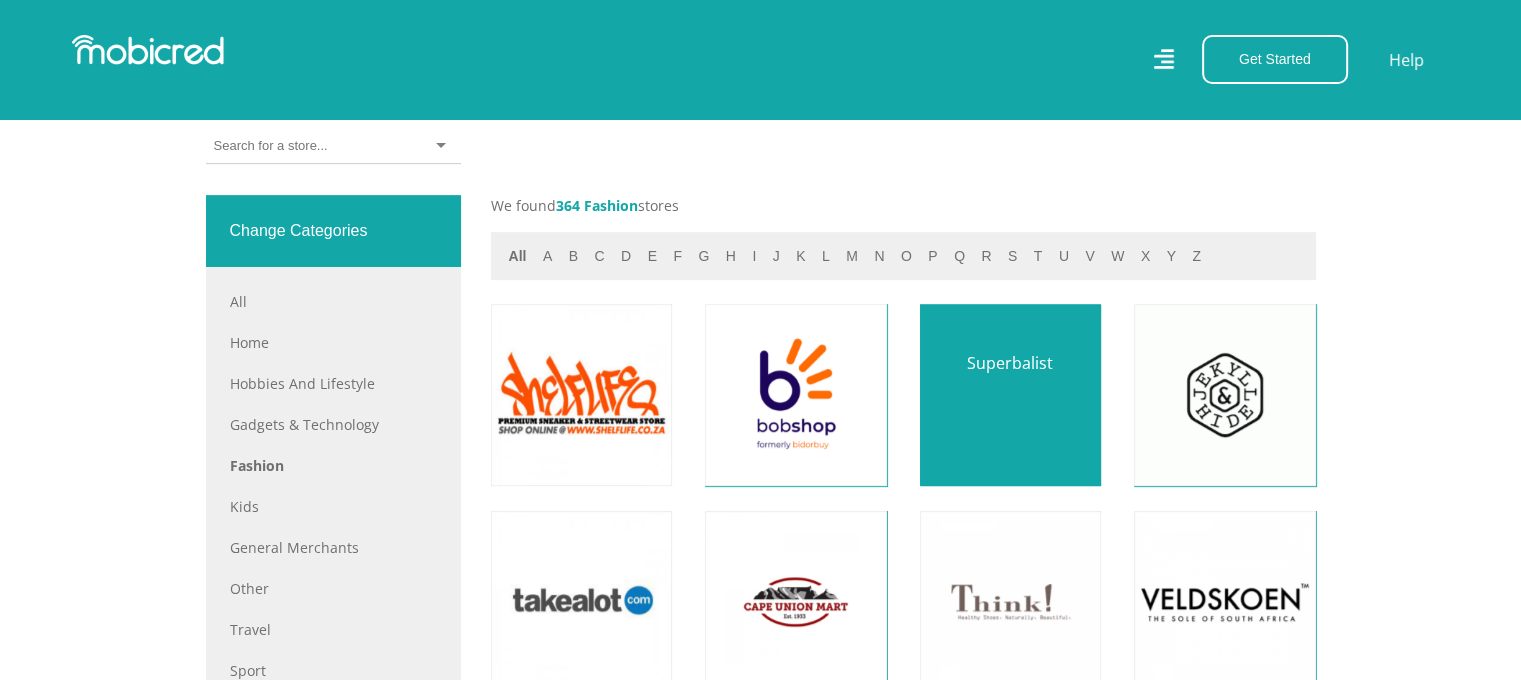 click at bounding box center (1010, 394) 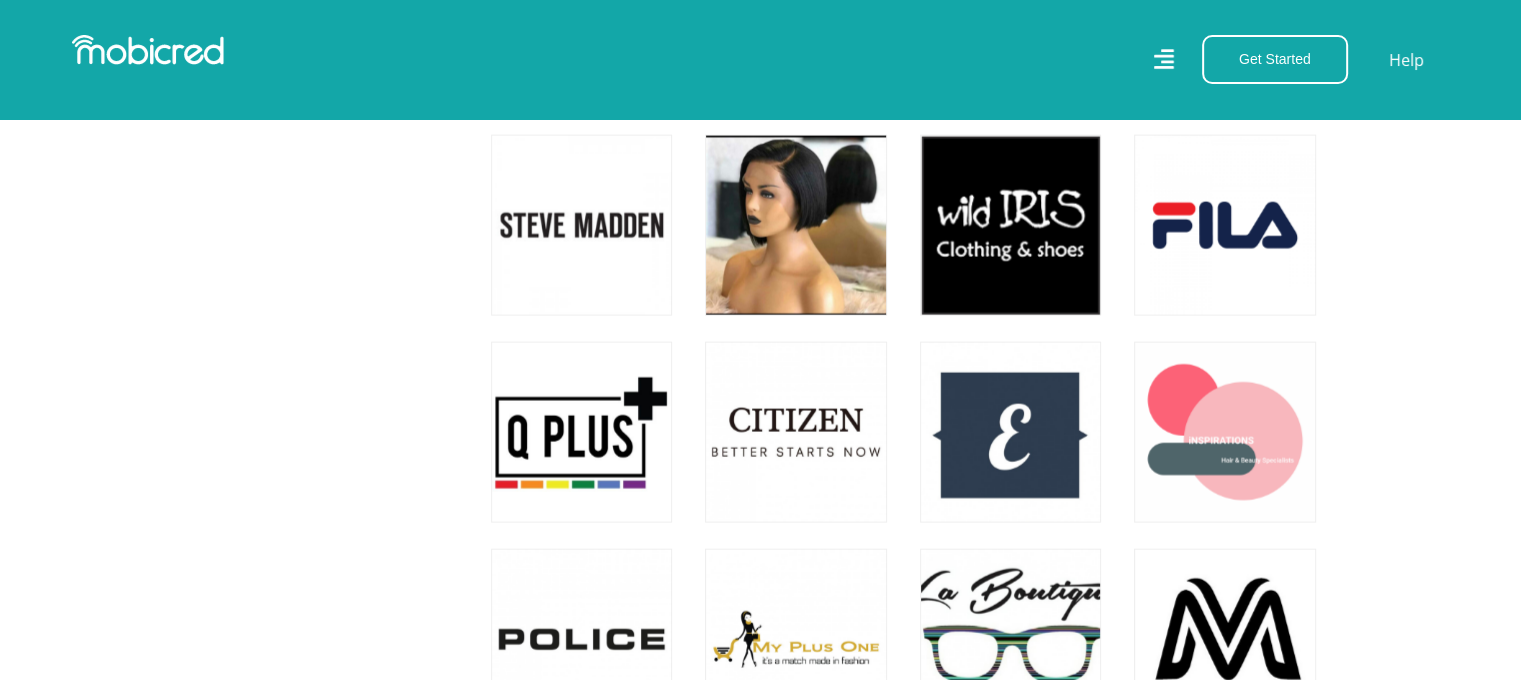 scroll, scrollTop: 4274, scrollLeft: 0, axis: vertical 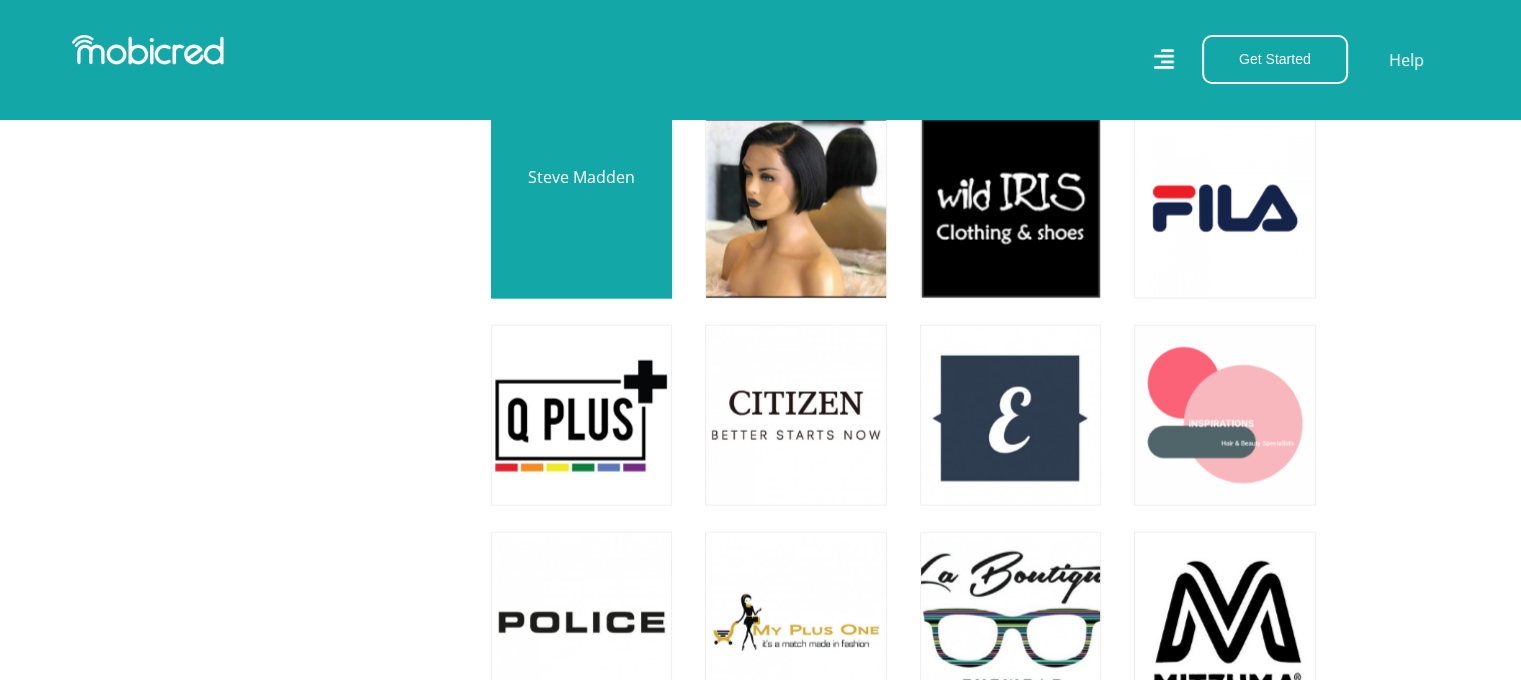 click at bounding box center [581, 208] 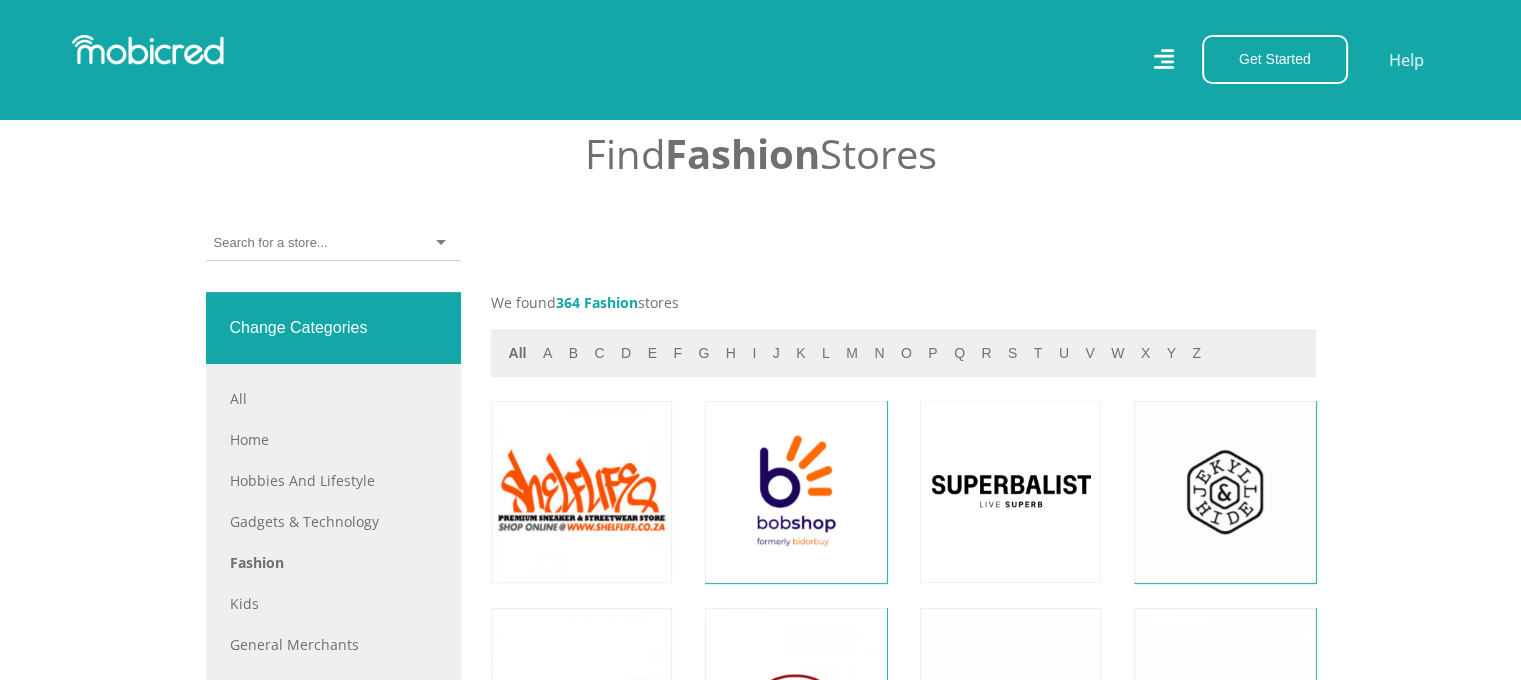 scroll, scrollTop: 874, scrollLeft: 0, axis: vertical 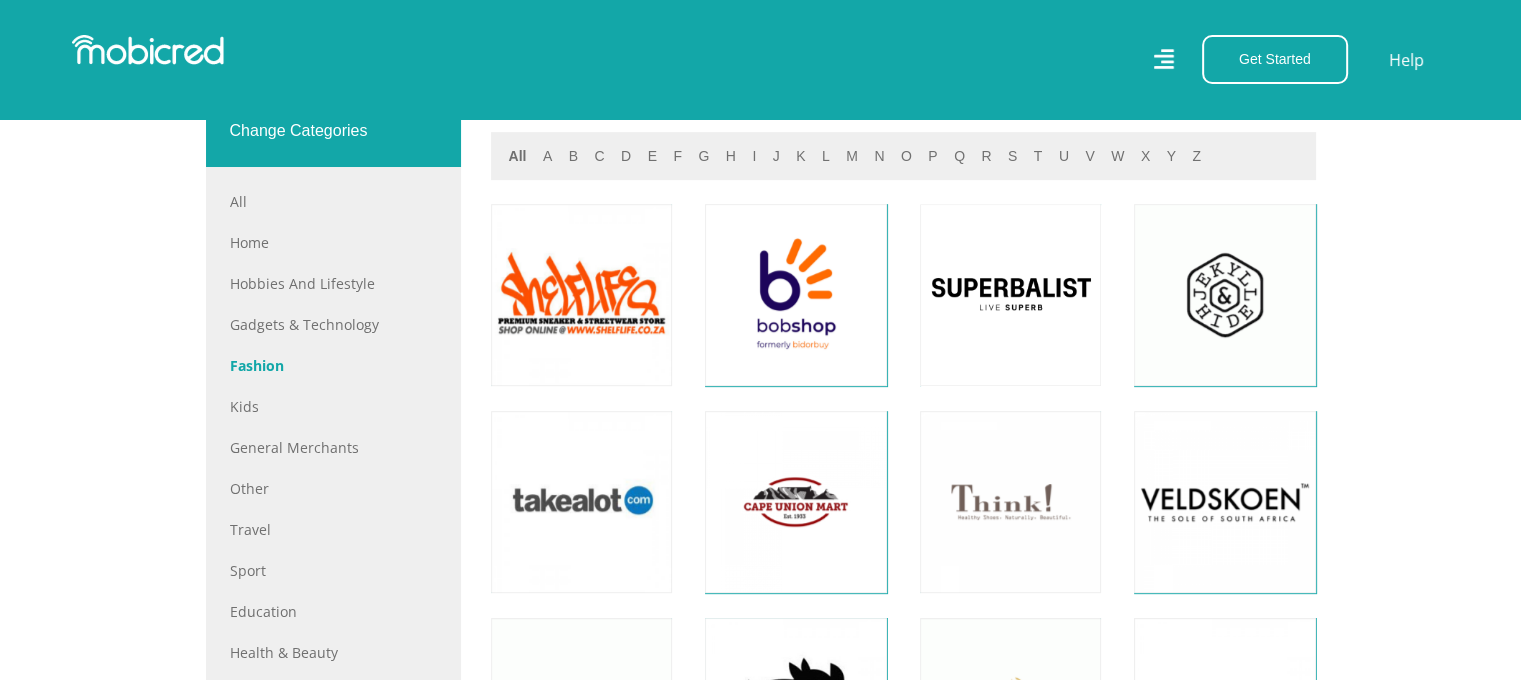 click on "Fashion" at bounding box center [333, 365] 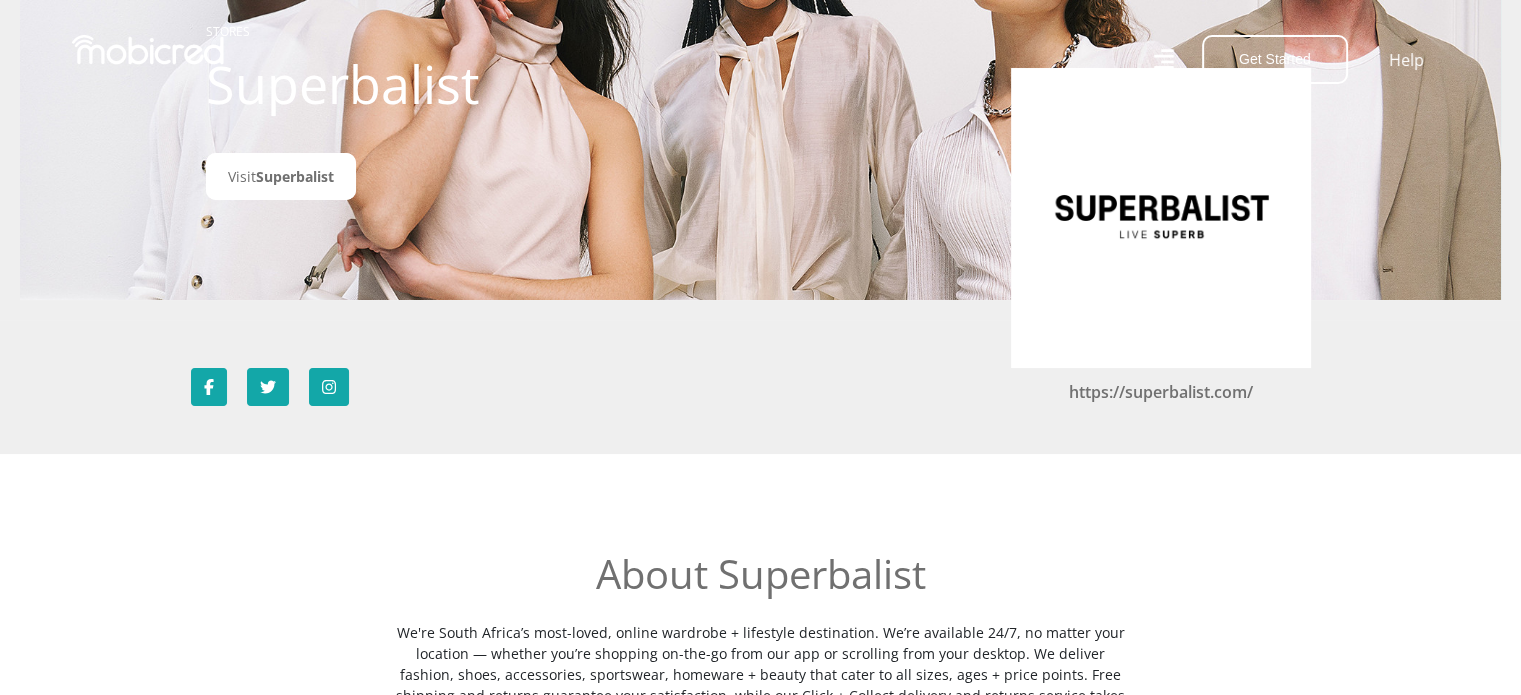 scroll, scrollTop: 0, scrollLeft: 0, axis: both 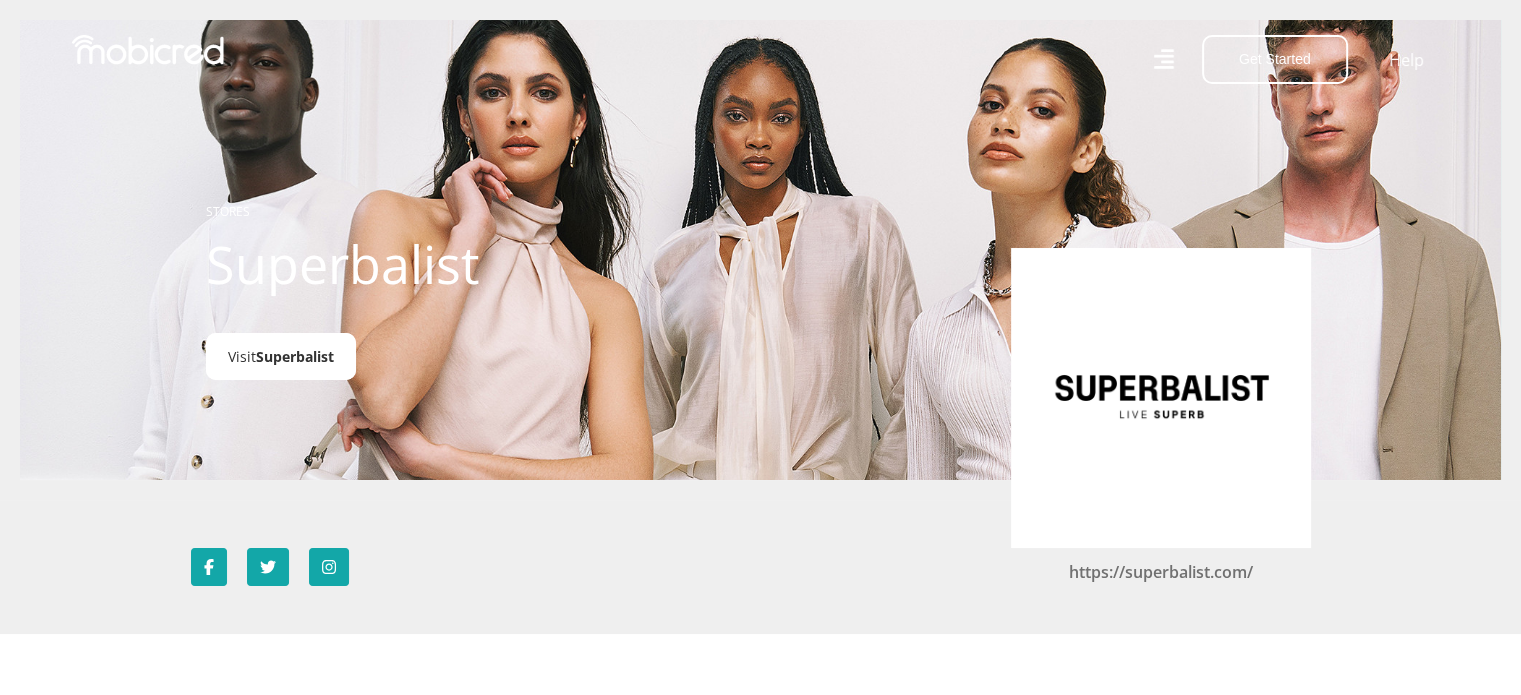 click on "Superbalist" at bounding box center [295, 356] 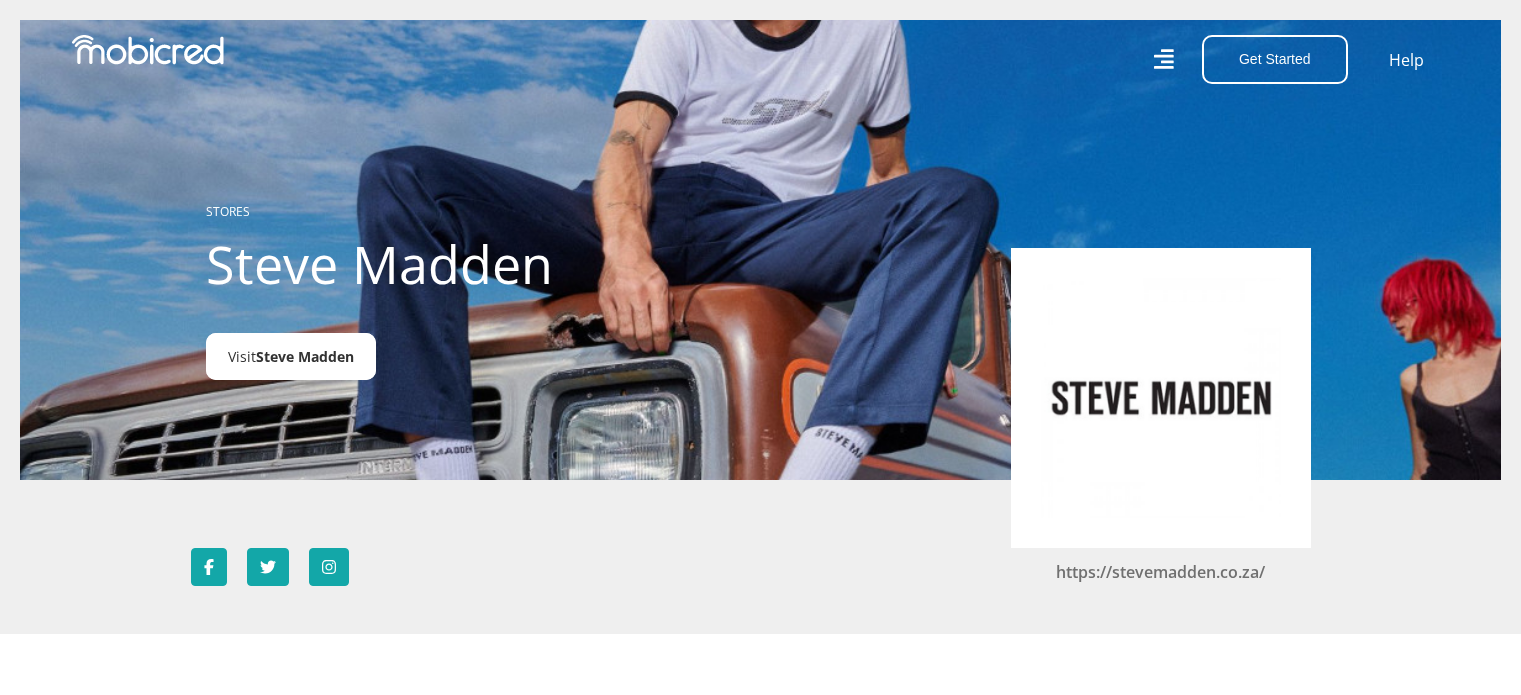 scroll, scrollTop: 0, scrollLeft: 0, axis: both 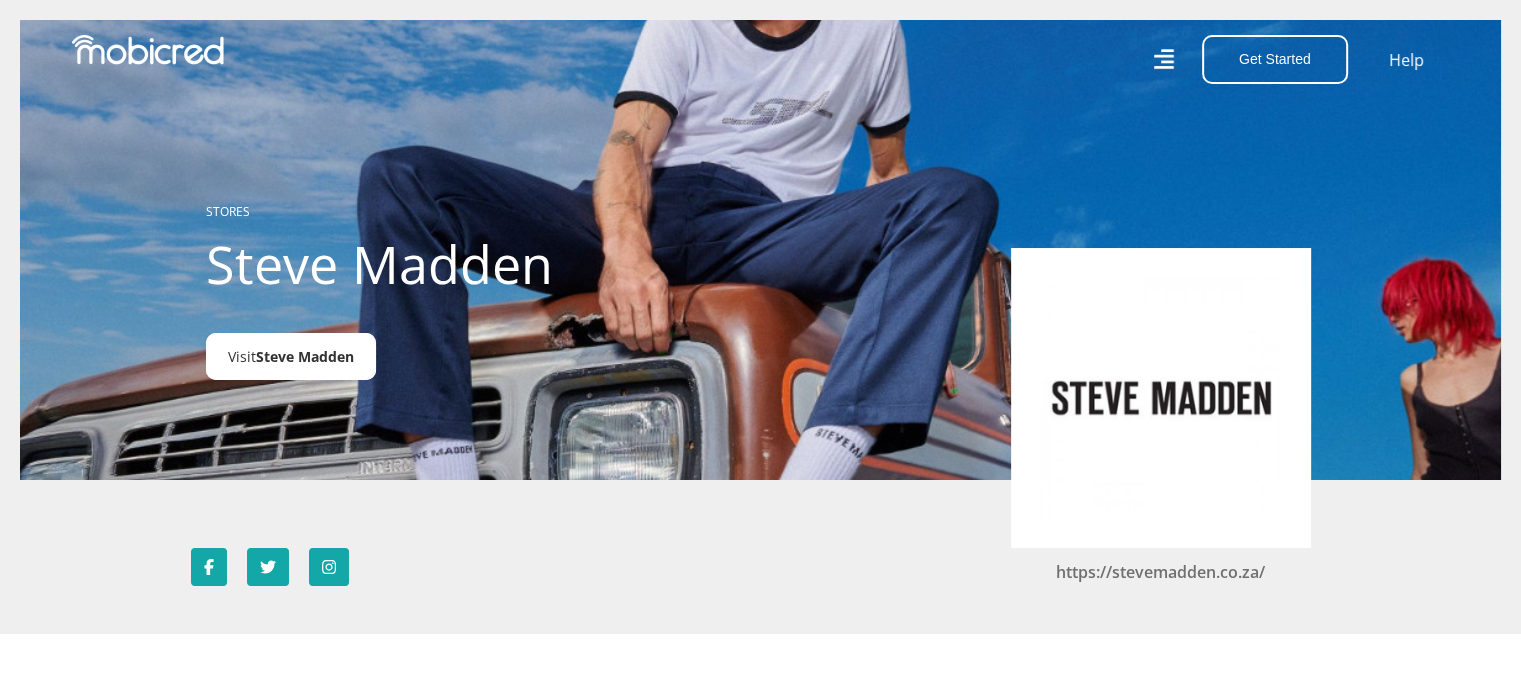 click on "Steve Madden" at bounding box center (305, 356) 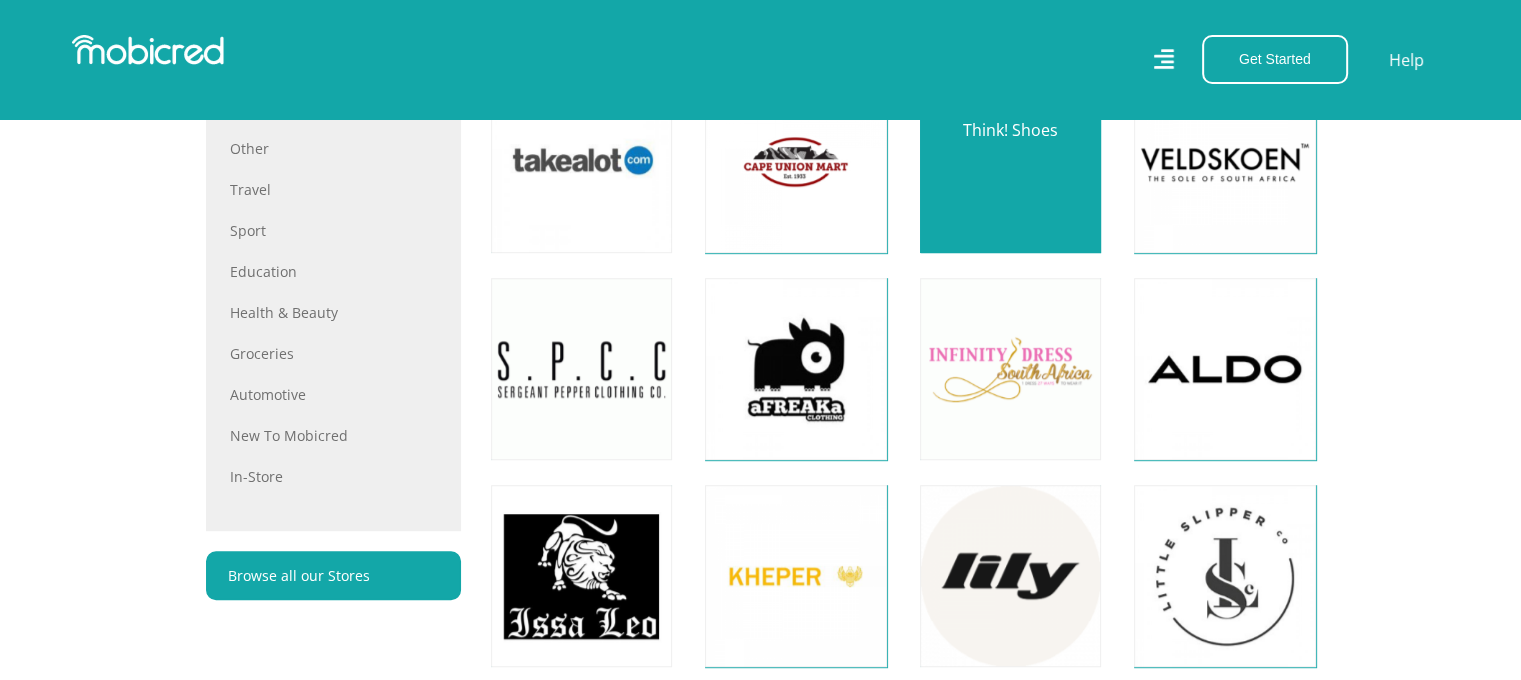scroll, scrollTop: 1216, scrollLeft: 0, axis: vertical 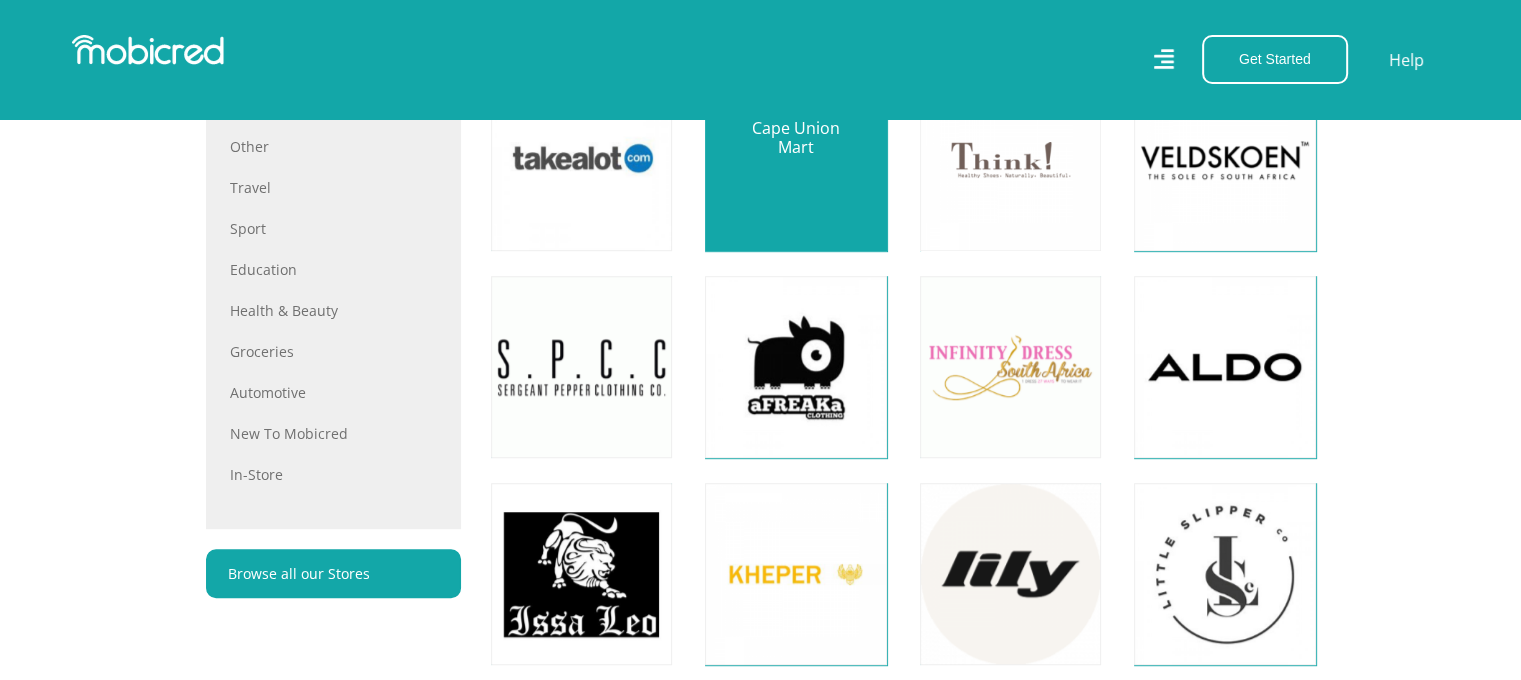 click at bounding box center (795, 159) 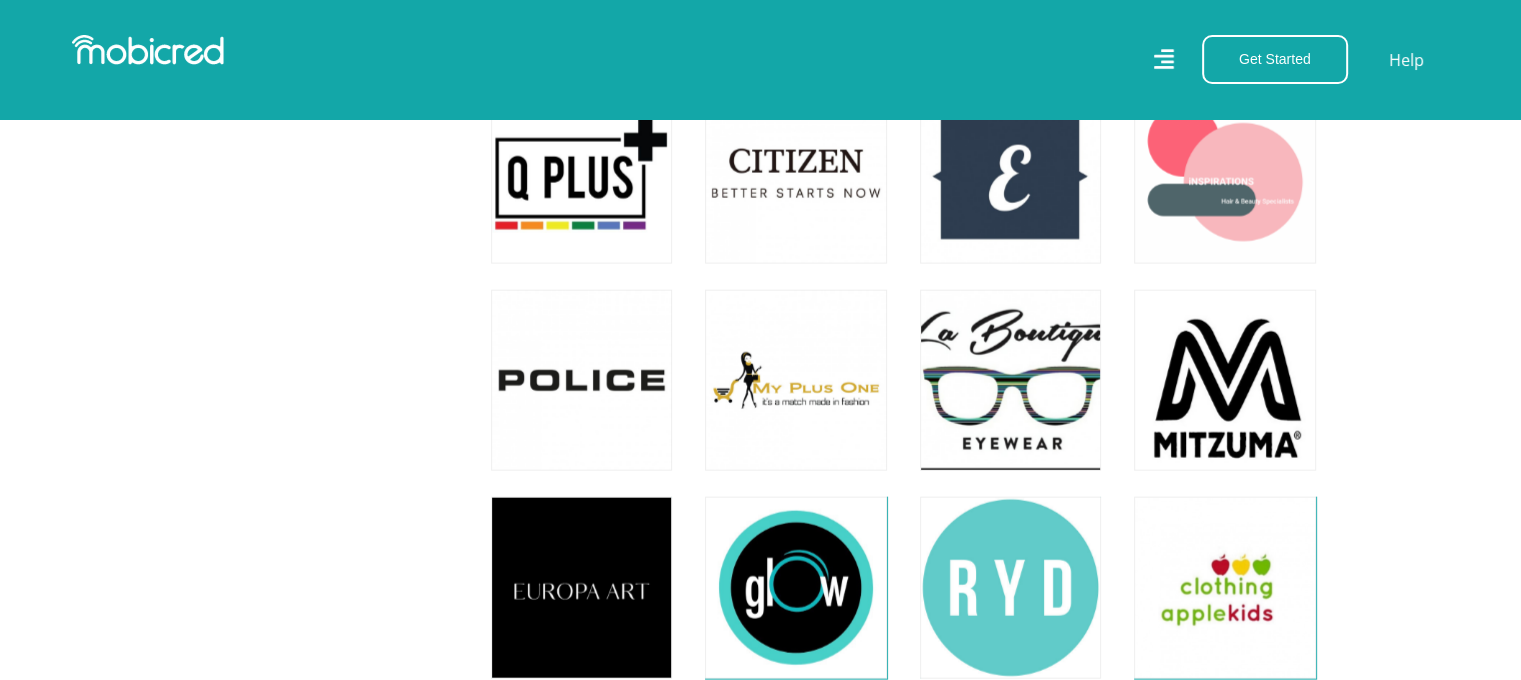 scroll, scrollTop: 4216, scrollLeft: 0, axis: vertical 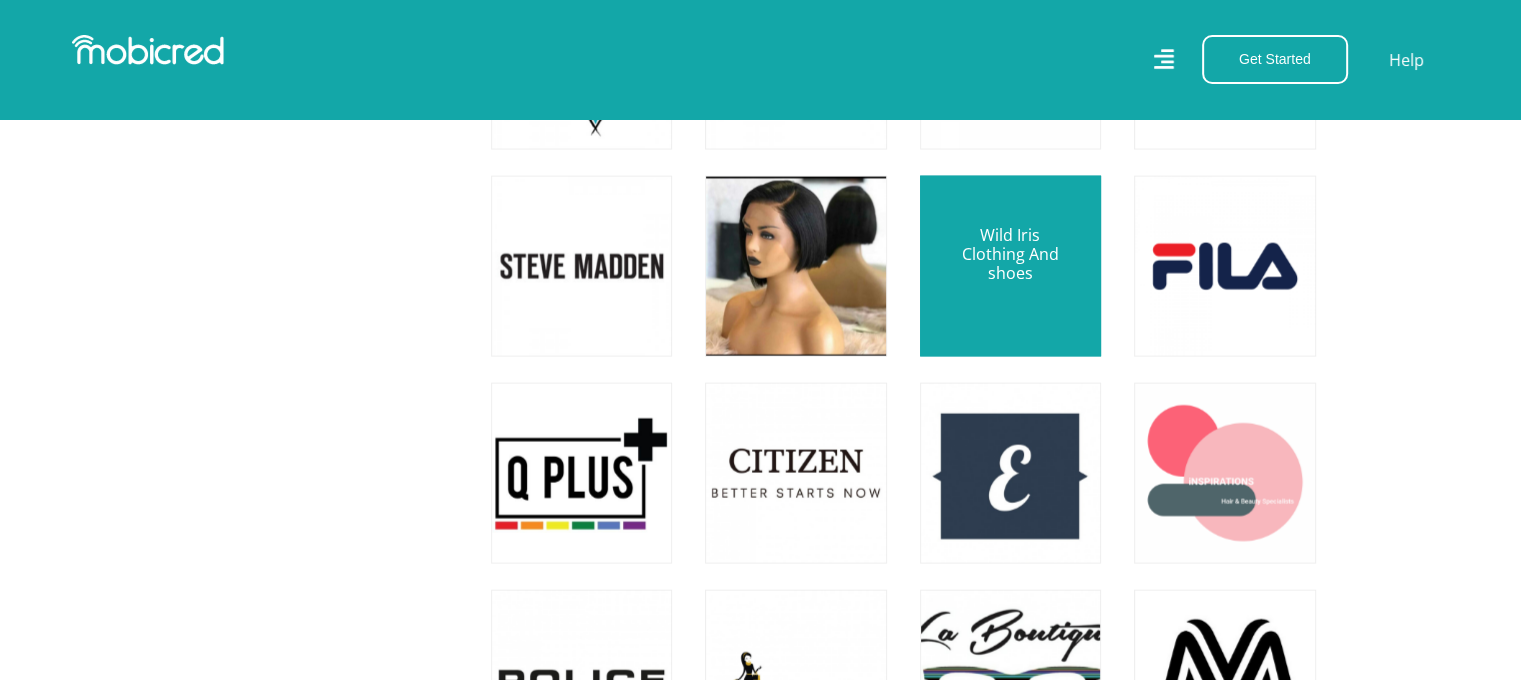 click at bounding box center (1010, 266) 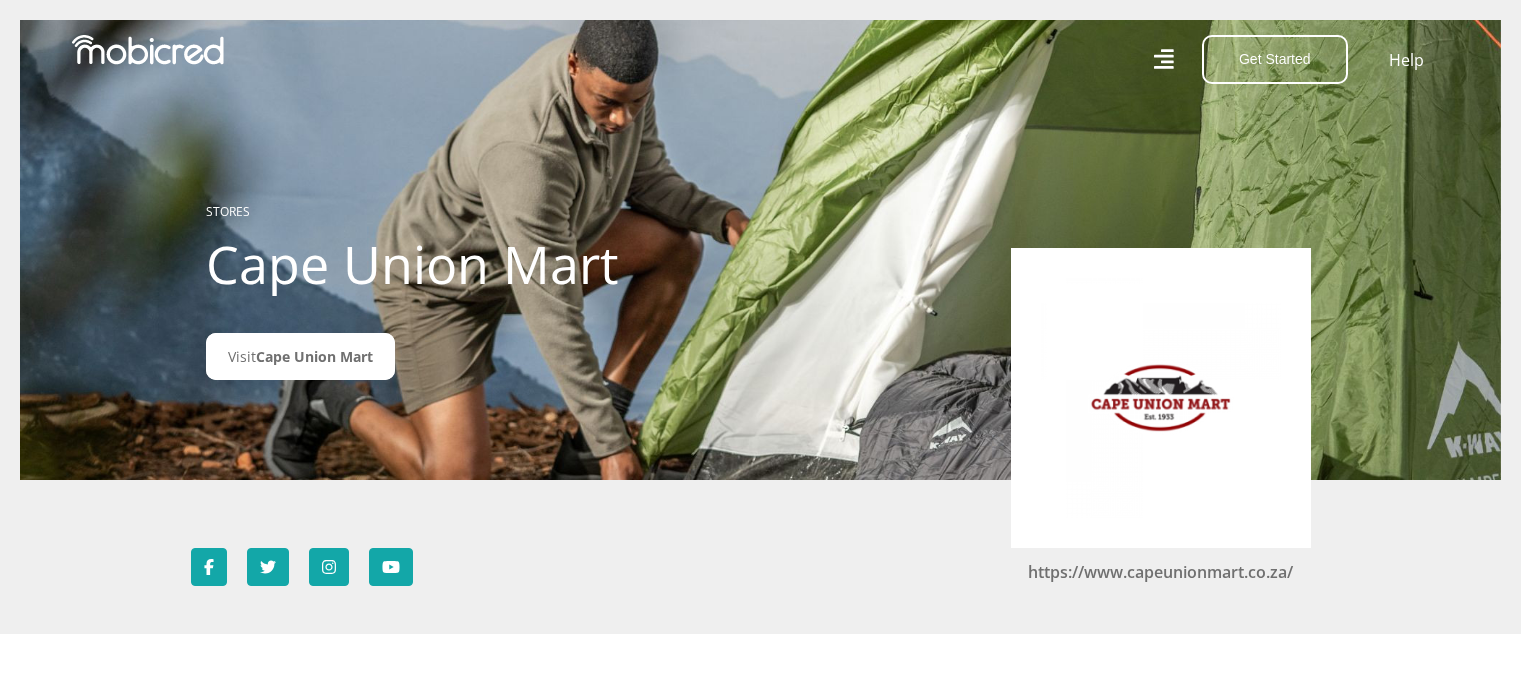 scroll, scrollTop: 0, scrollLeft: 0, axis: both 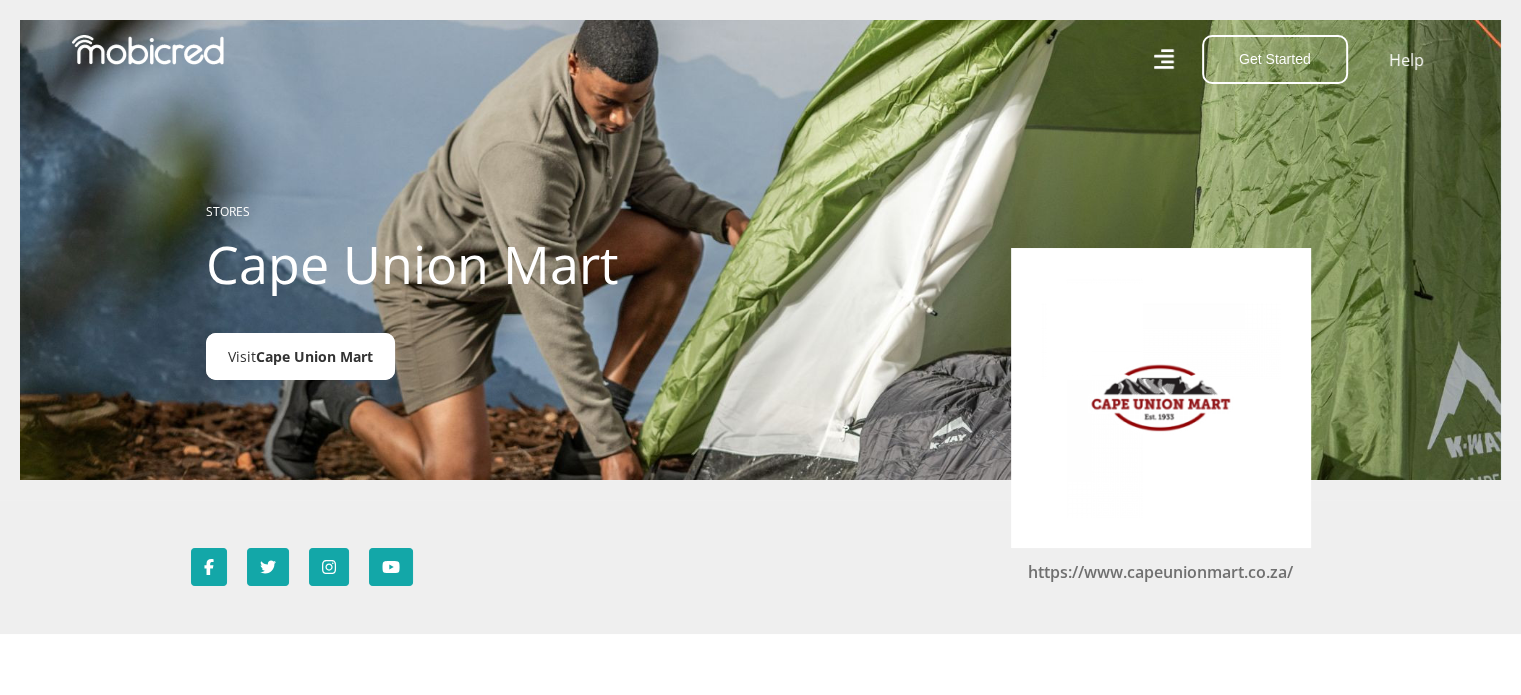 click on "Cape Union Mart" at bounding box center (314, 356) 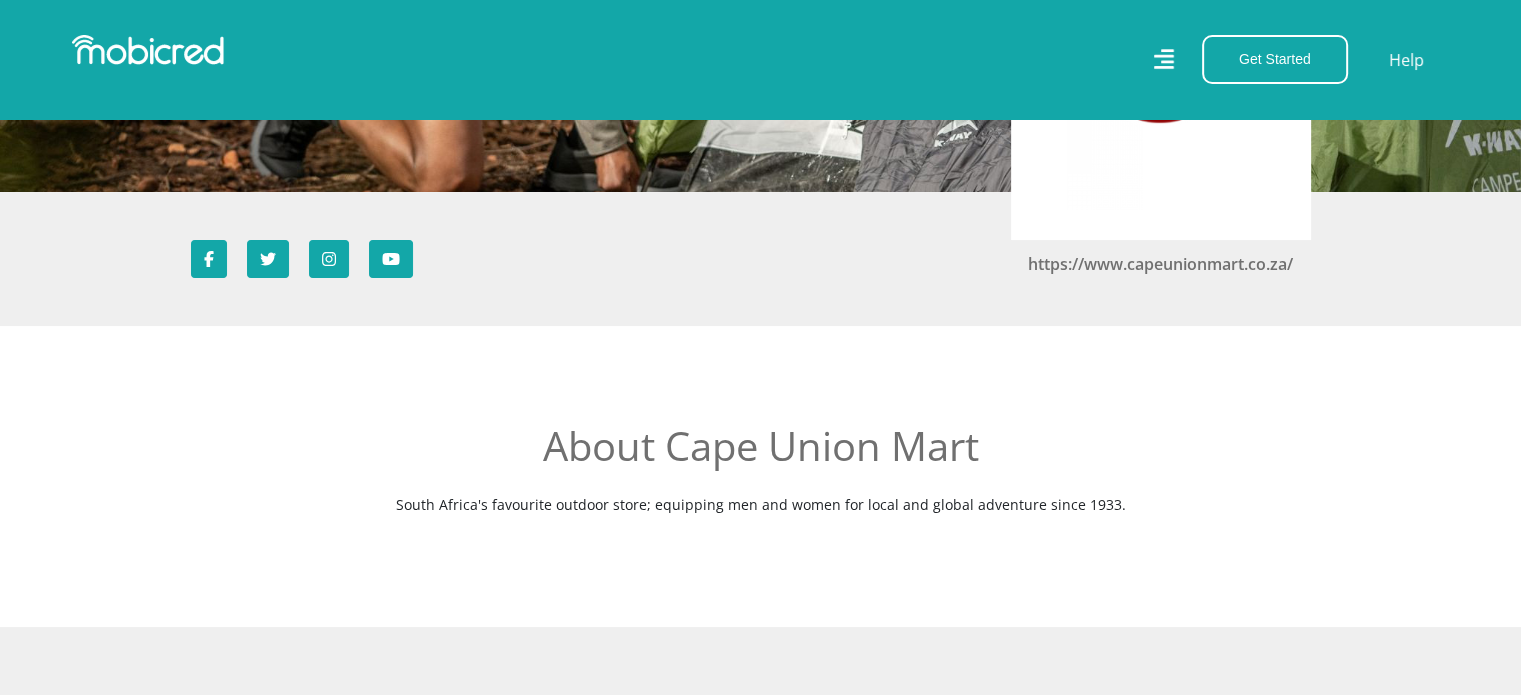 scroll, scrollTop: 600, scrollLeft: 0, axis: vertical 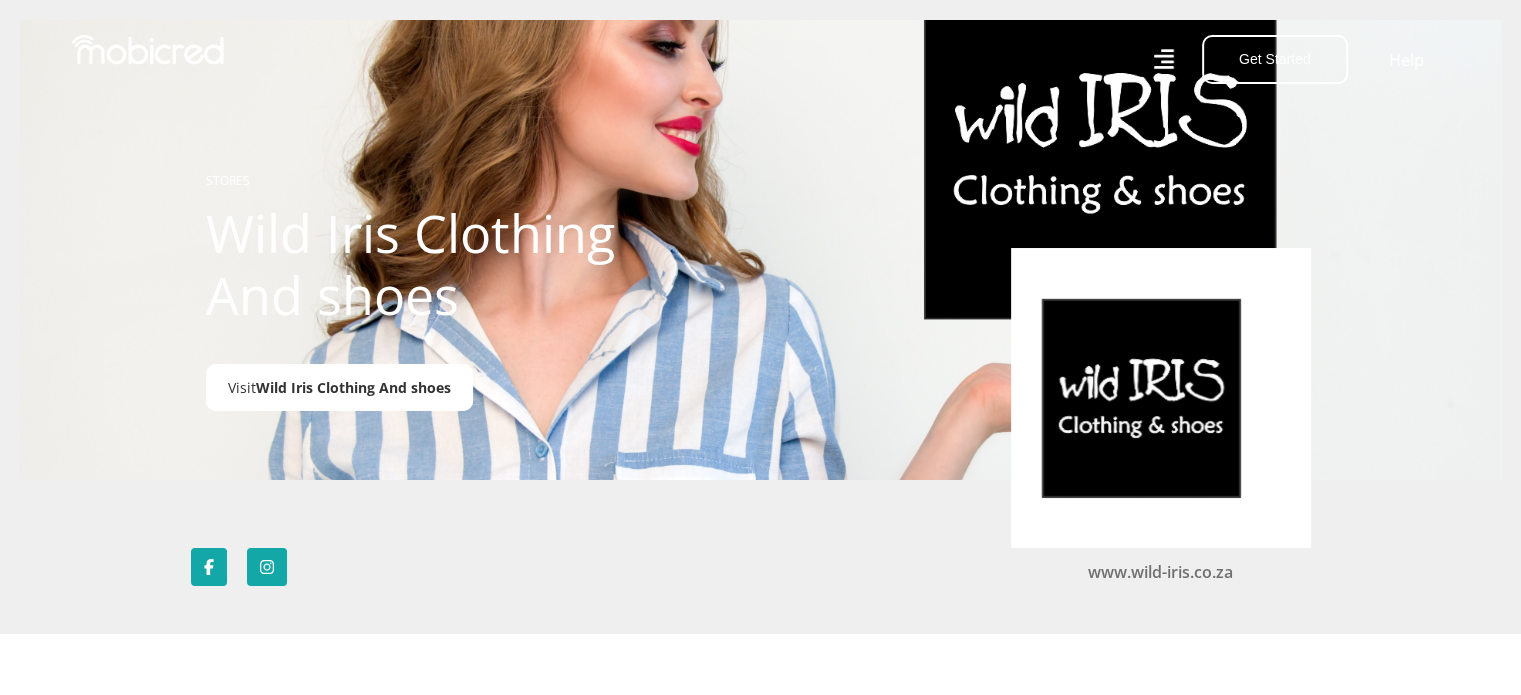 click on "Wild Iris Clothing And shoes" at bounding box center (353, 387) 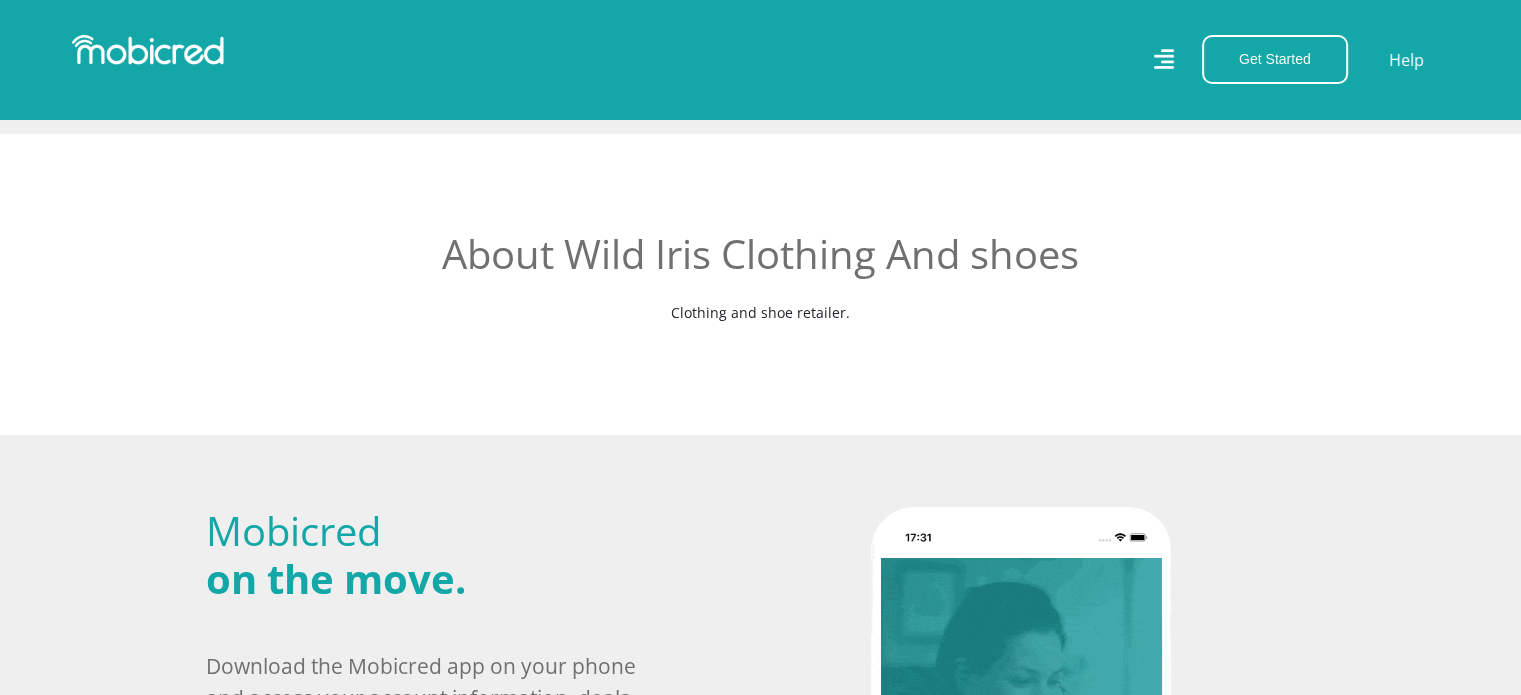 scroll, scrollTop: 900, scrollLeft: 0, axis: vertical 